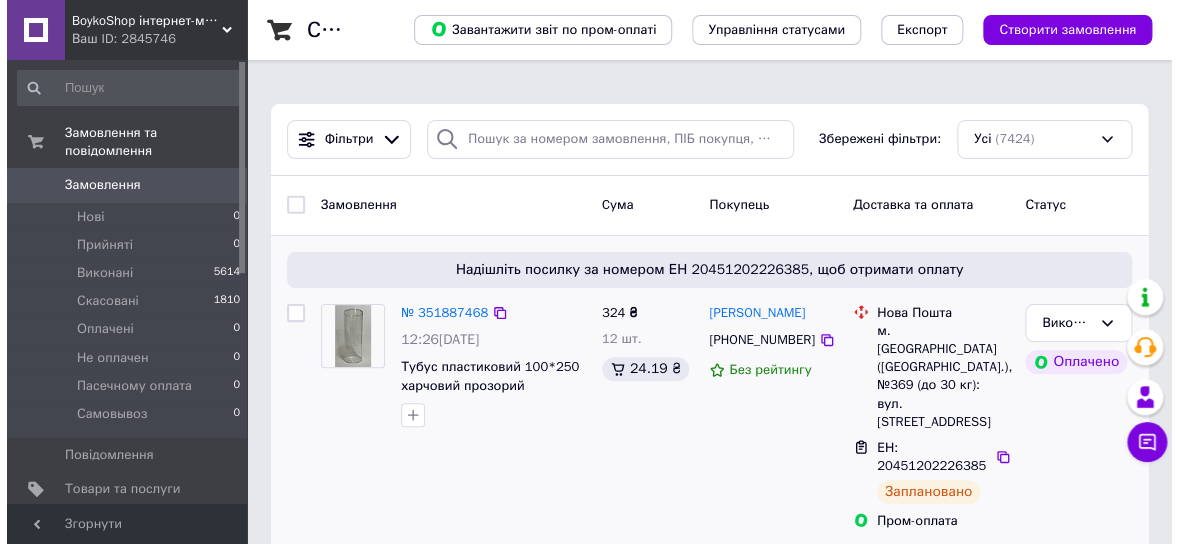 scroll, scrollTop: 0, scrollLeft: 0, axis: both 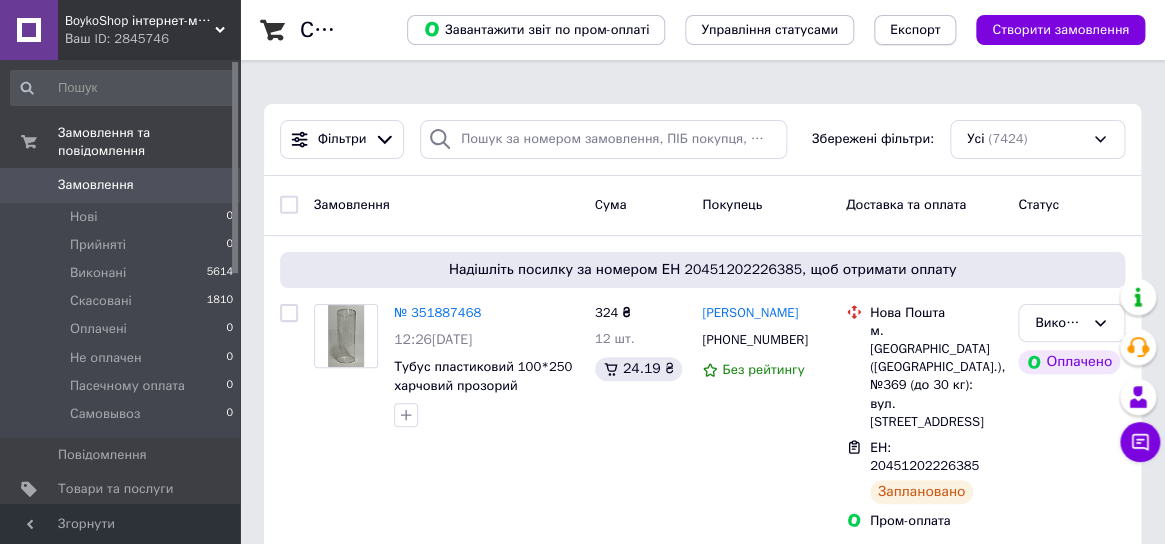 click on "Експорт" at bounding box center [915, 30] 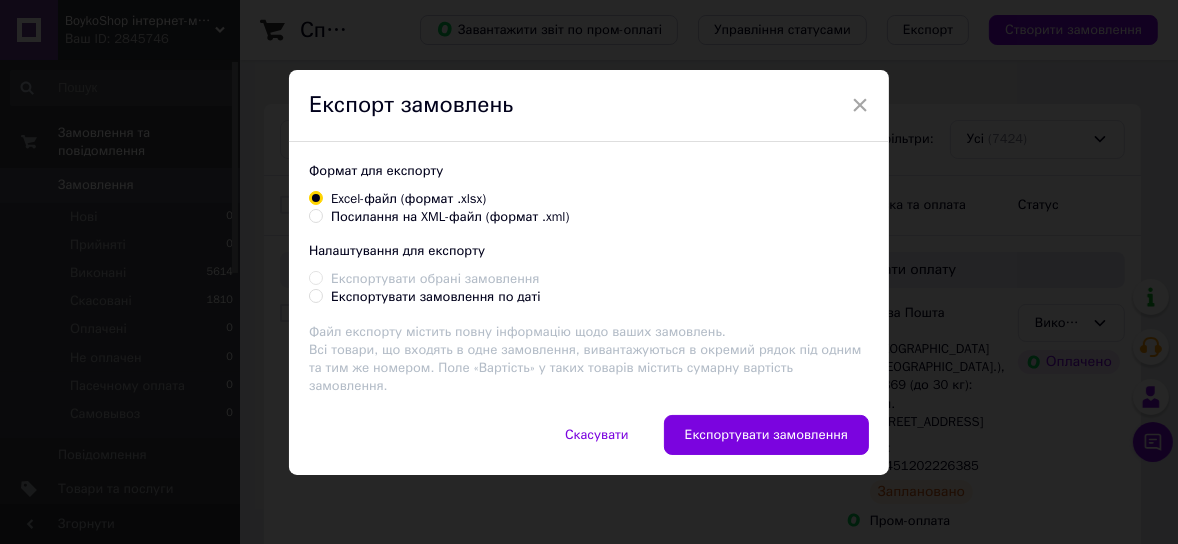 click on "Посилання на XML-файл (формат .xml)" at bounding box center [315, 215] 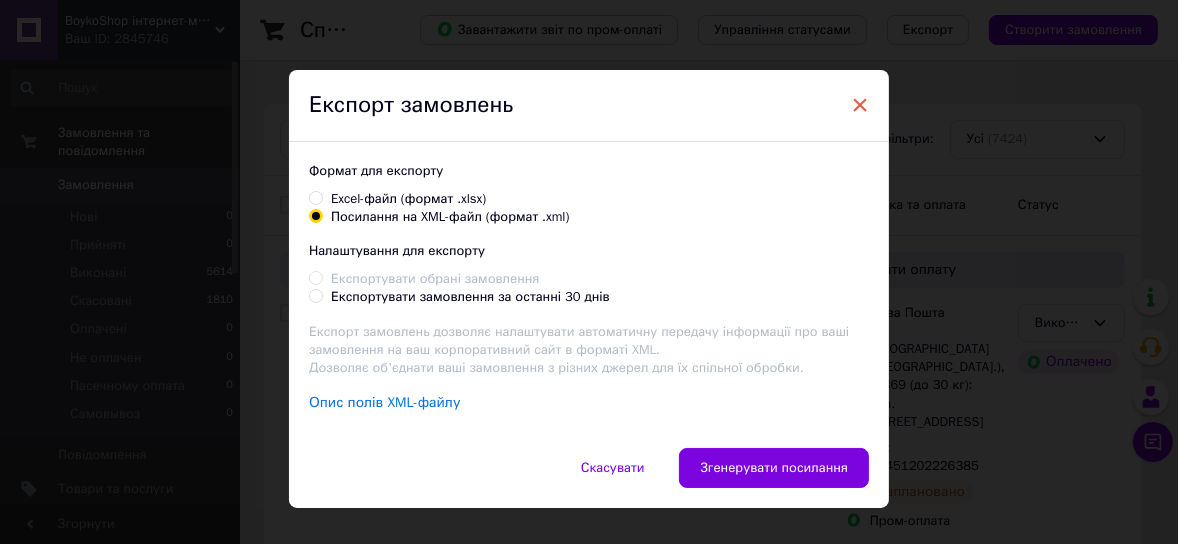 click on "×" at bounding box center [860, 105] 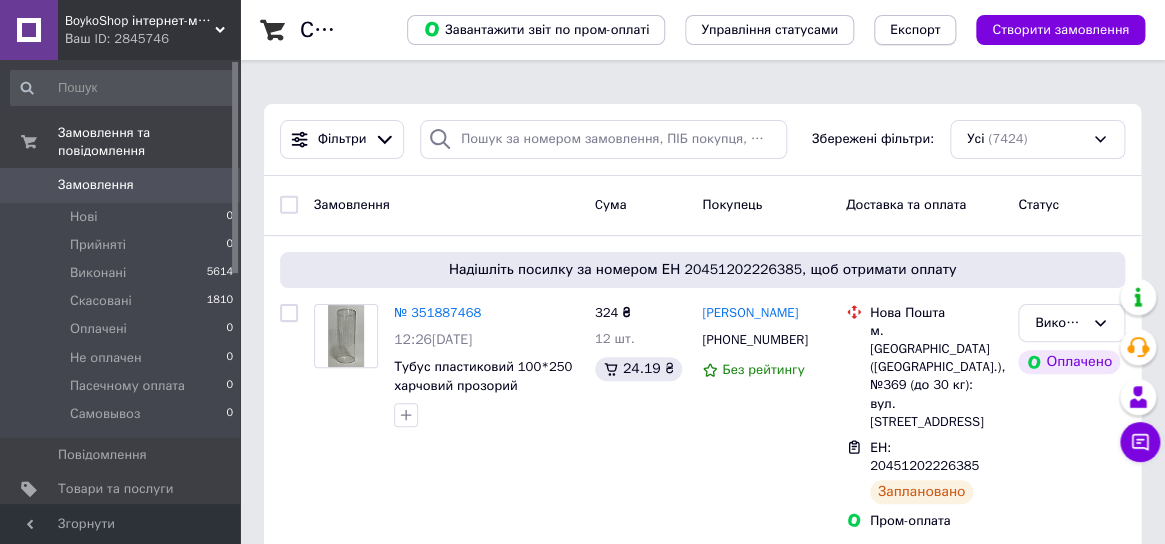 click on "Експорт" at bounding box center (915, 30) 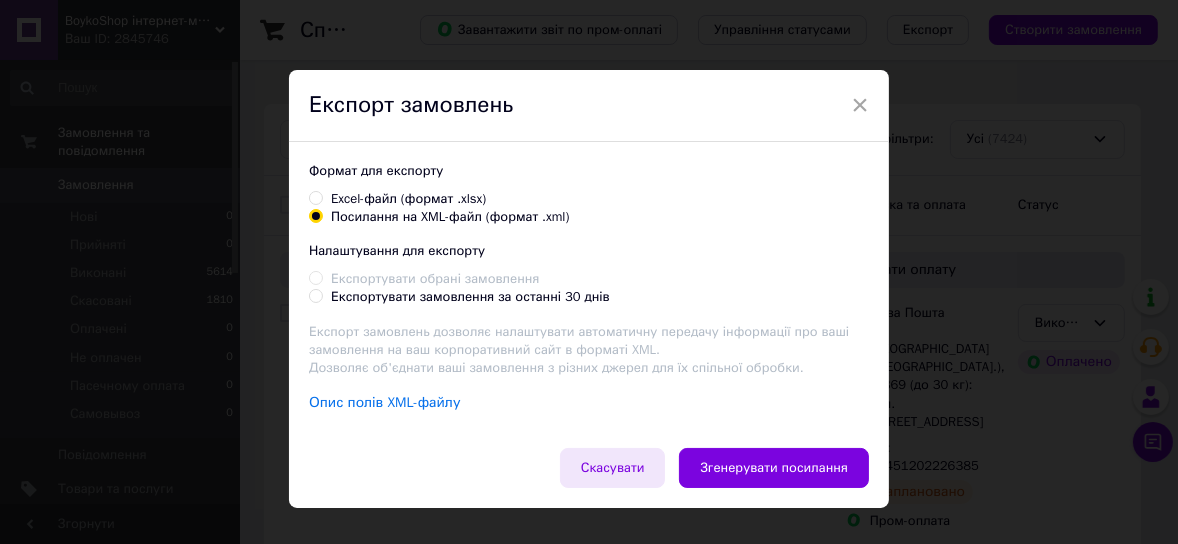 click on "Скасувати" at bounding box center [613, 468] 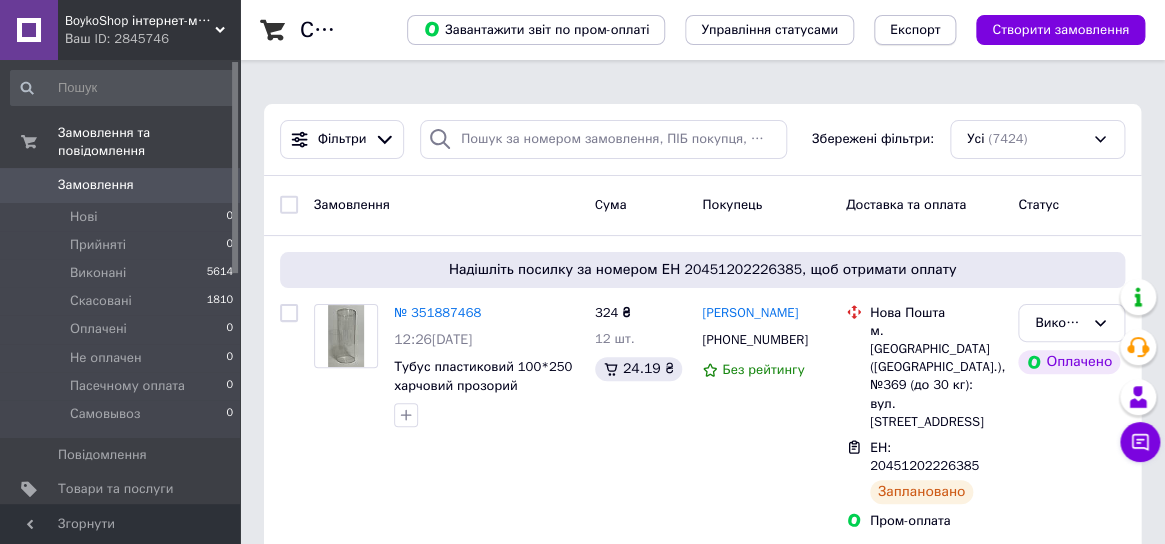 click on "Експорт" at bounding box center [915, 30] 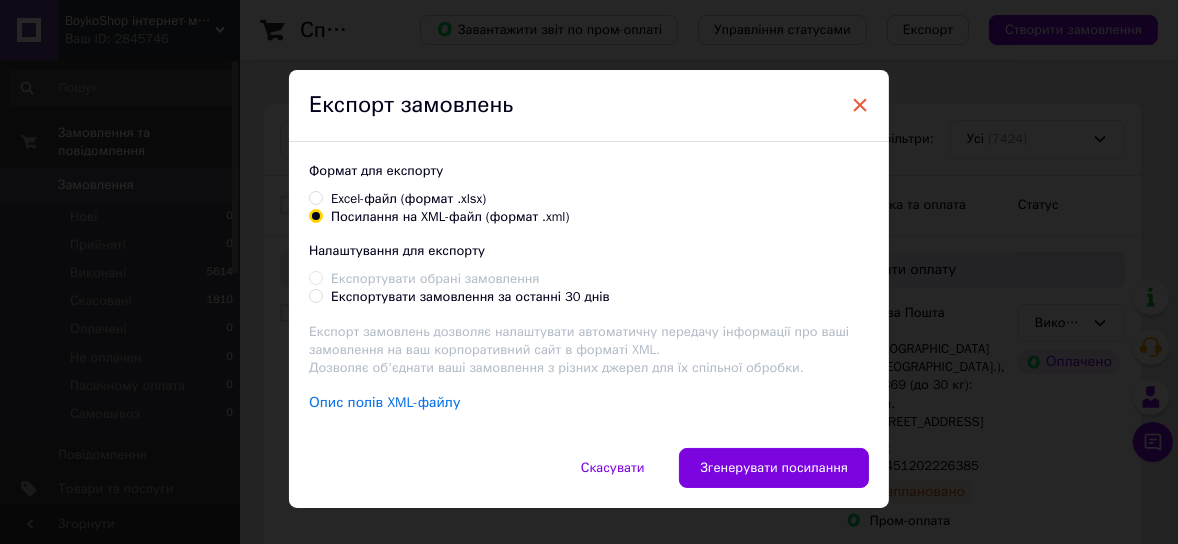 click on "×" at bounding box center [860, 105] 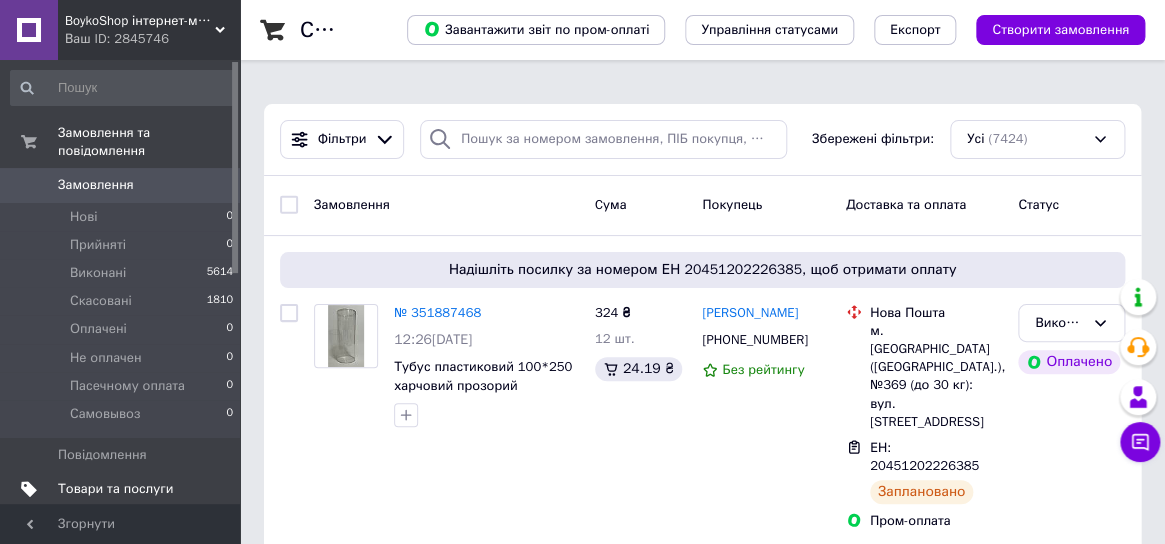 click on "Товари та послуги" at bounding box center [115, 489] 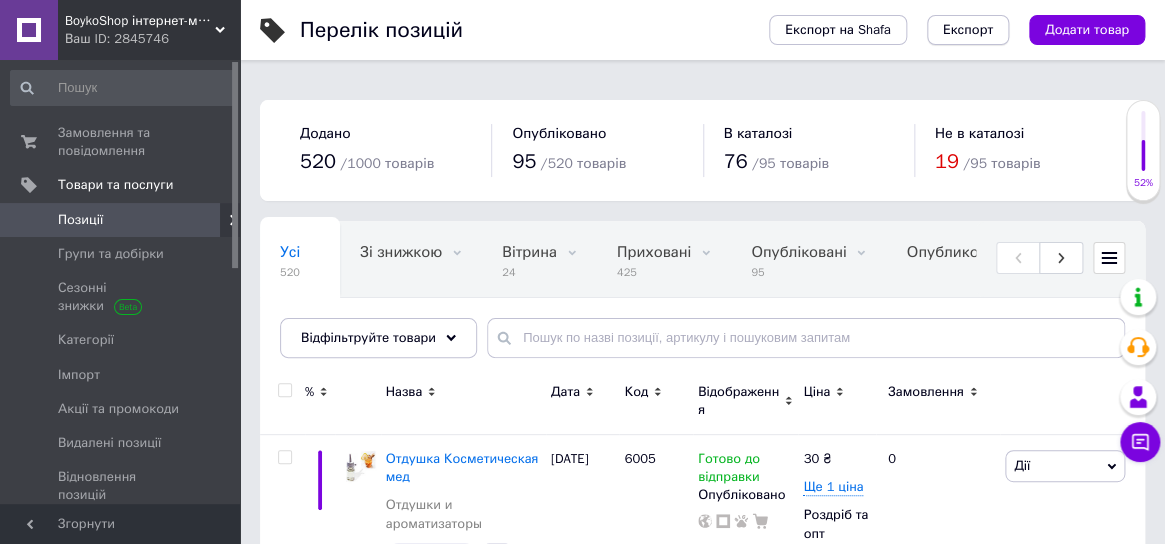 click on "Експорт" at bounding box center (968, 30) 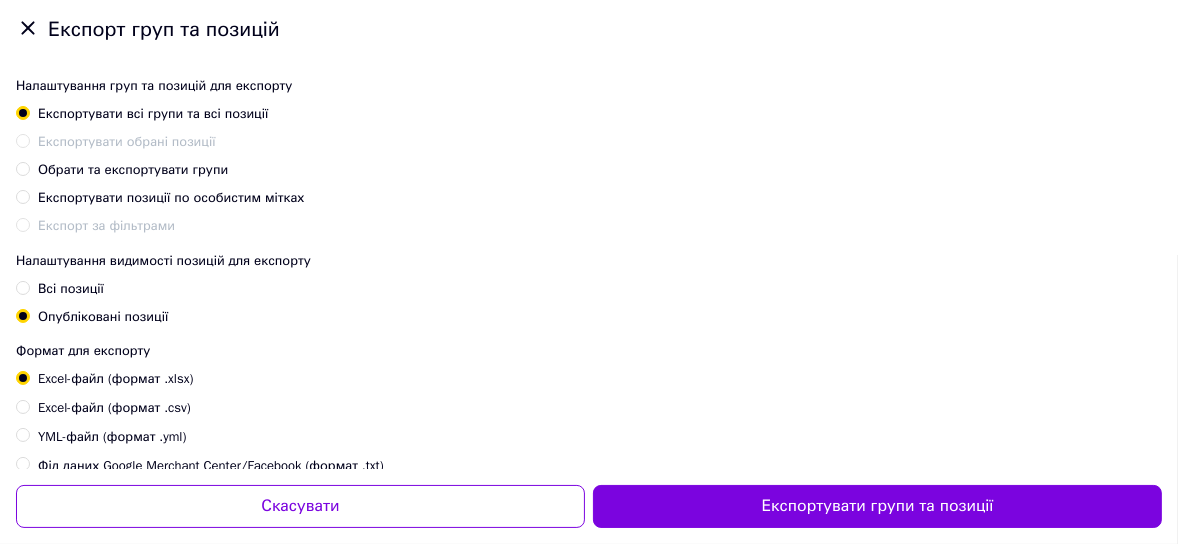 click on "Обрати та експортувати групи" at bounding box center [22, 168] 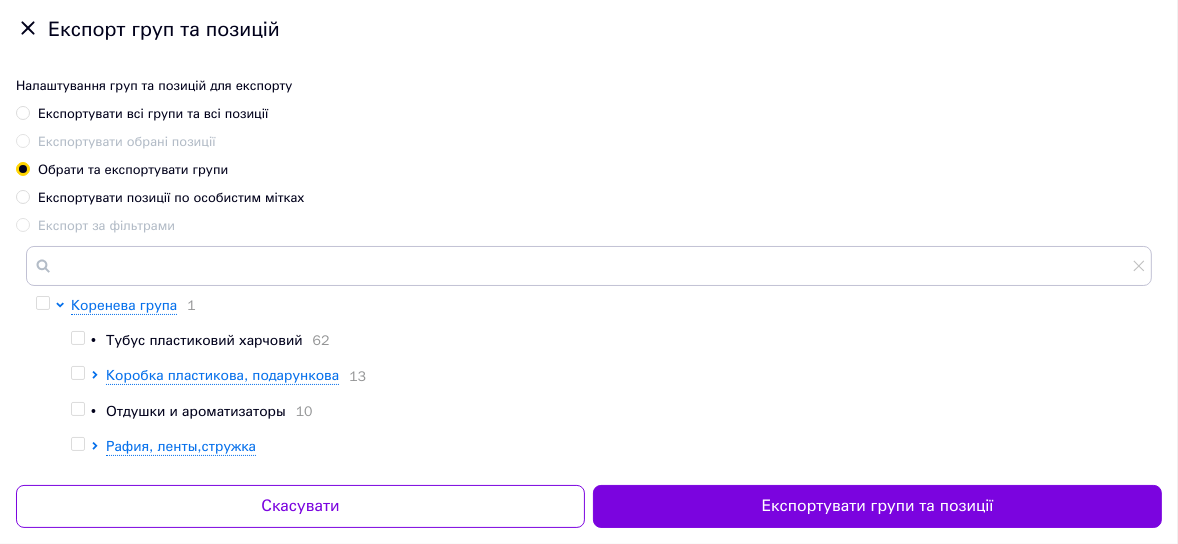 click at bounding box center (77, 338) 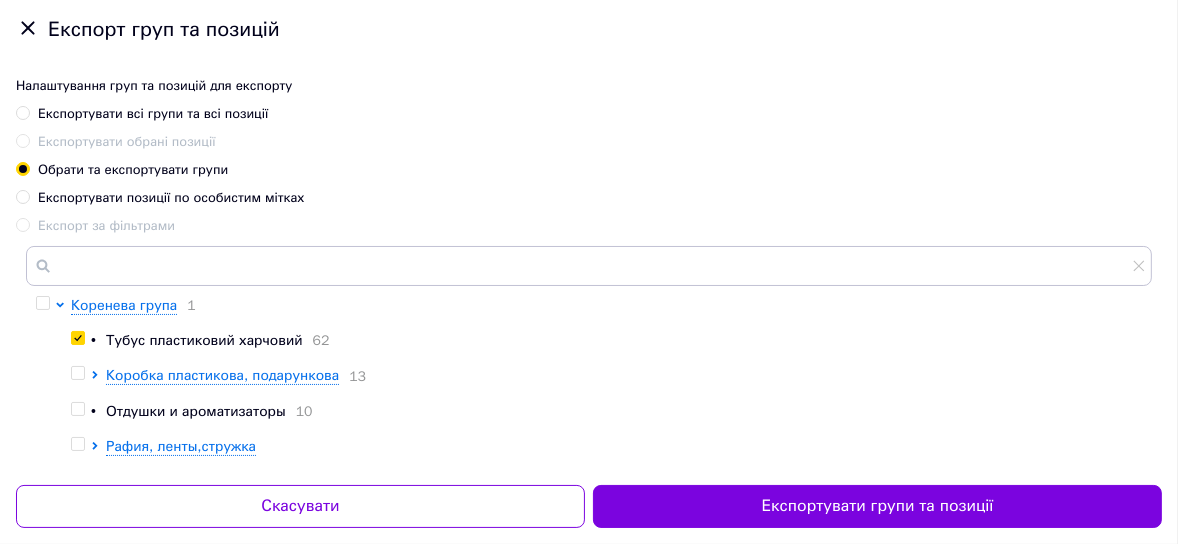 checkbox on "true" 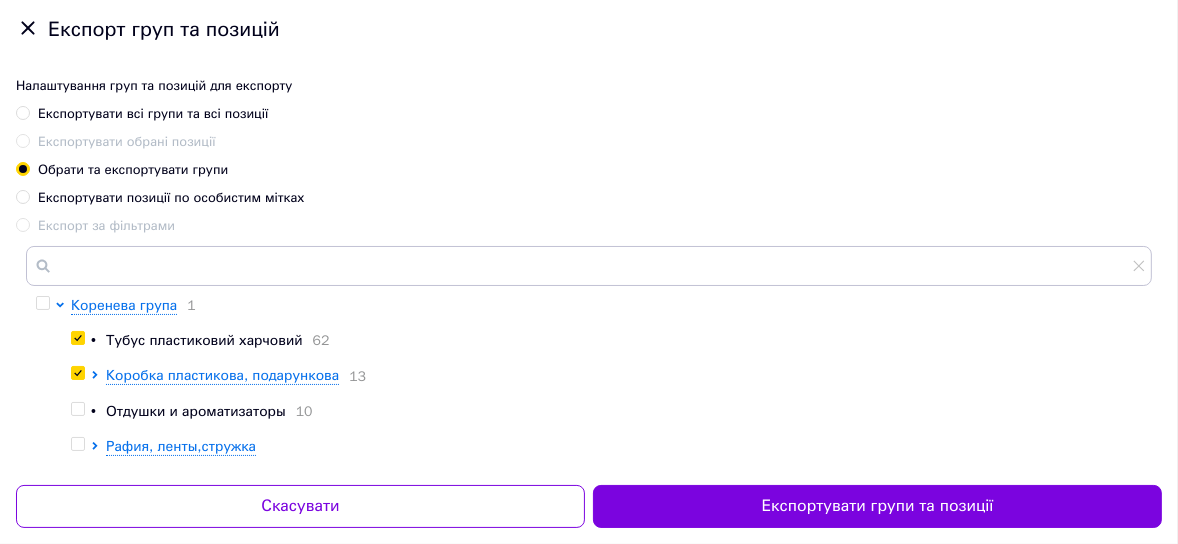 checkbox on "true" 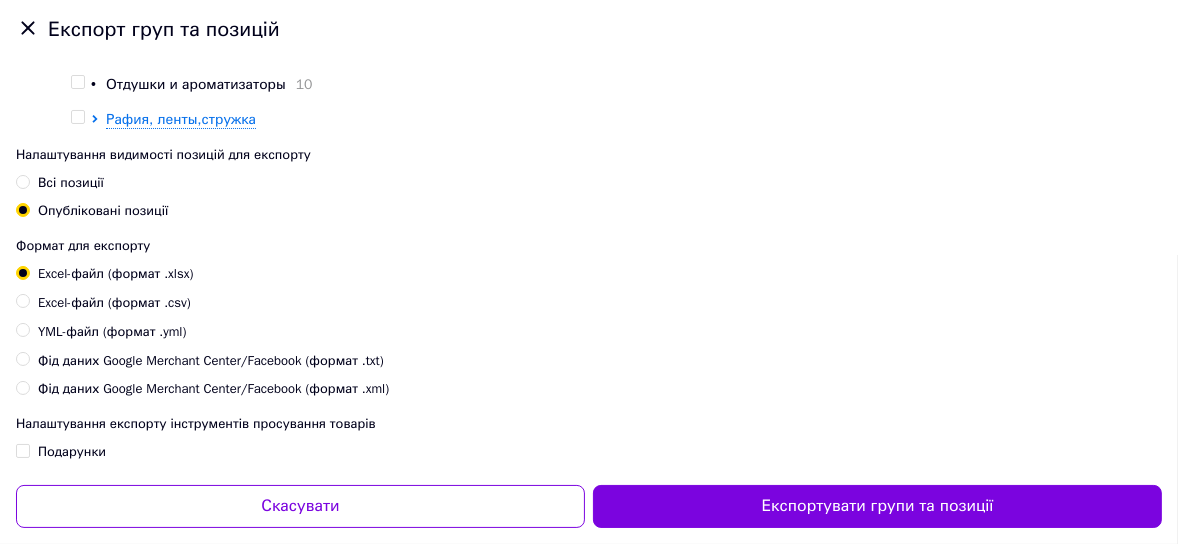 scroll, scrollTop: 333, scrollLeft: 0, axis: vertical 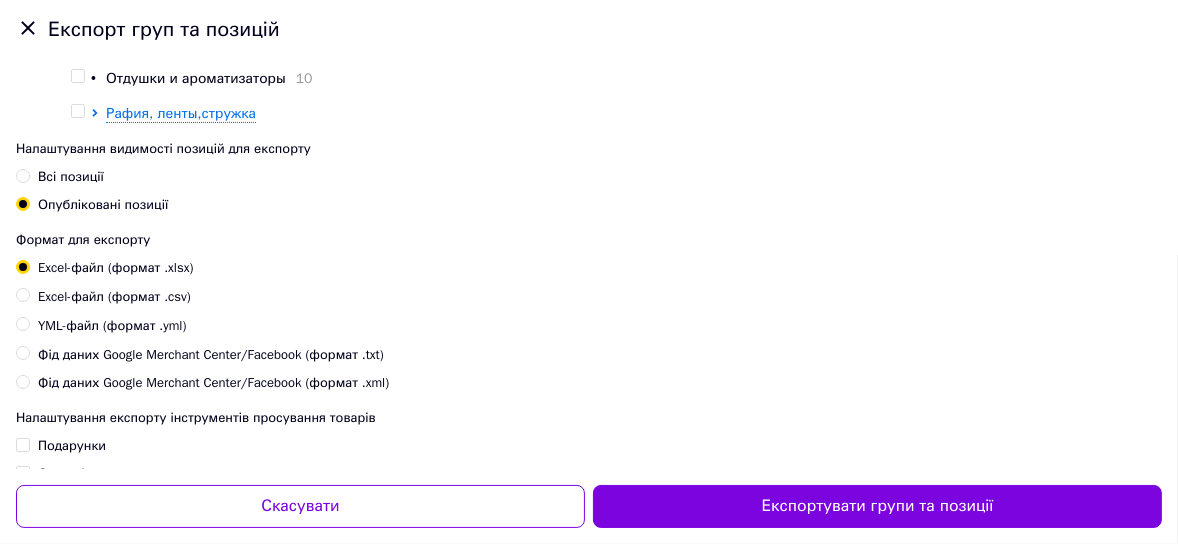 click on "Фід даних Google Merchant Center/Facebook (формат .xml)" at bounding box center [22, 381] 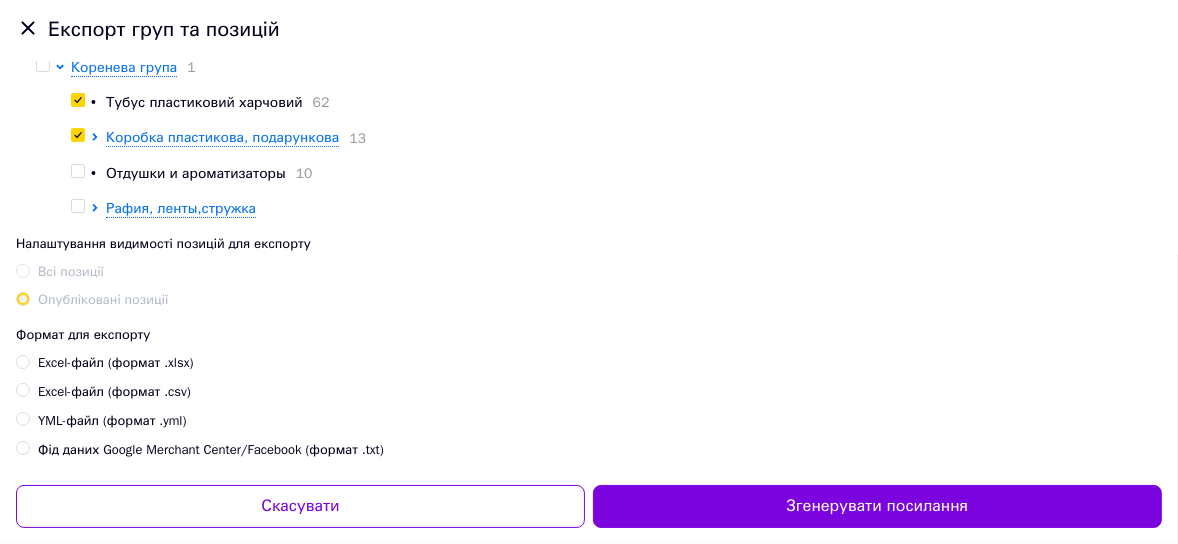 scroll, scrollTop: 227, scrollLeft: 0, axis: vertical 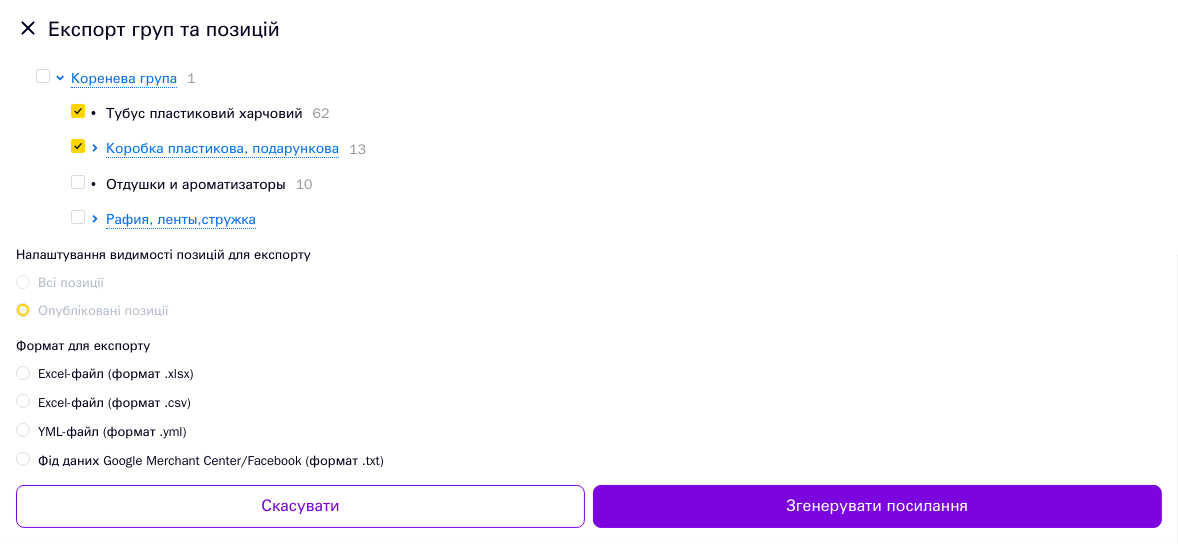 click on "Всі позиції" at bounding box center [71, 282] 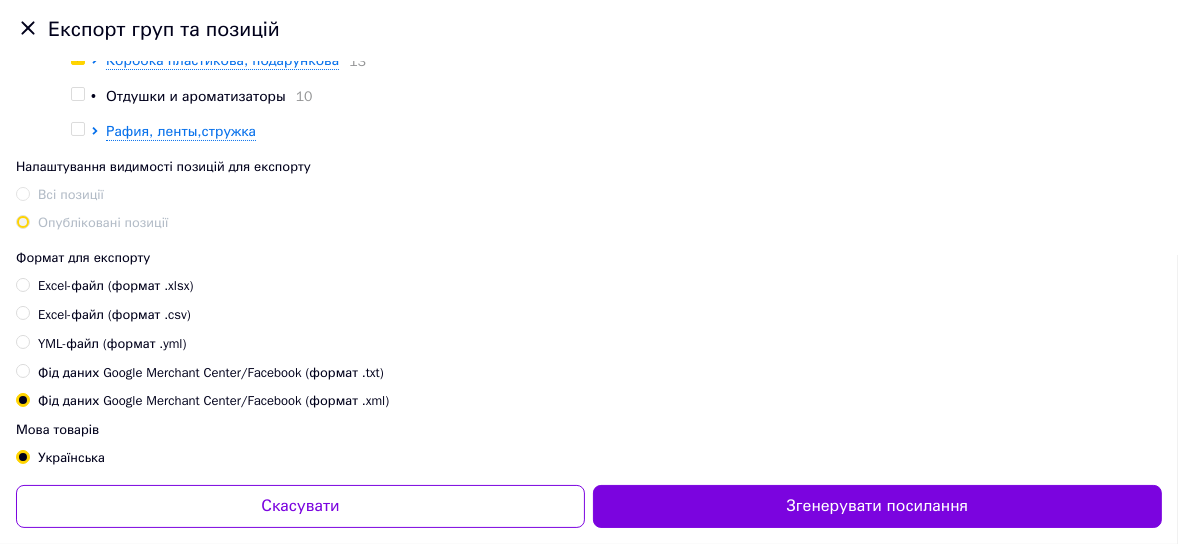 scroll, scrollTop: 318, scrollLeft: 0, axis: vertical 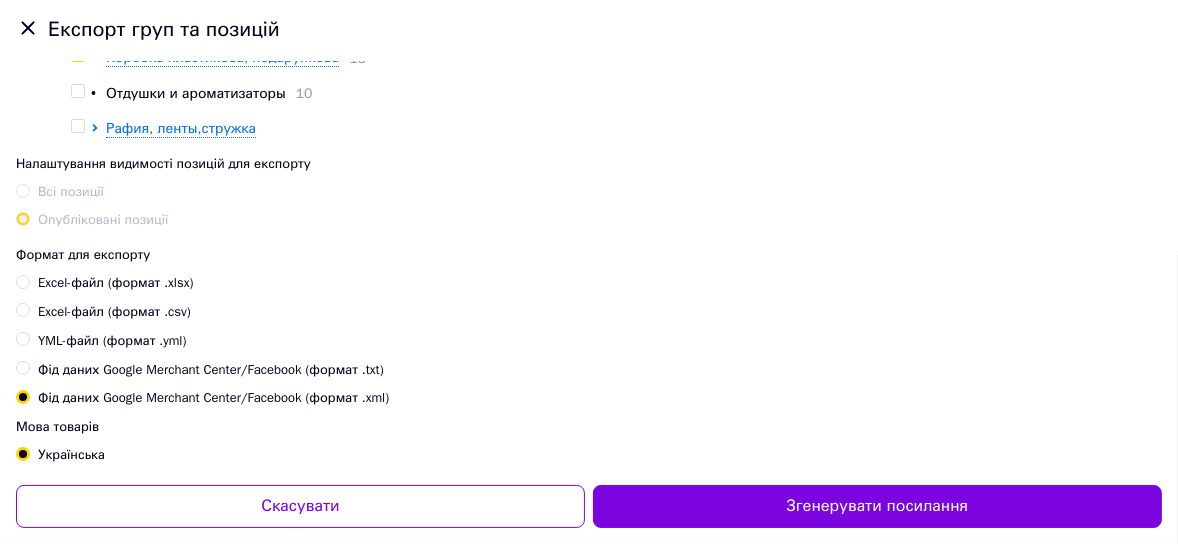 click on "Опубліковані позиції" at bounding box center [103, 219] 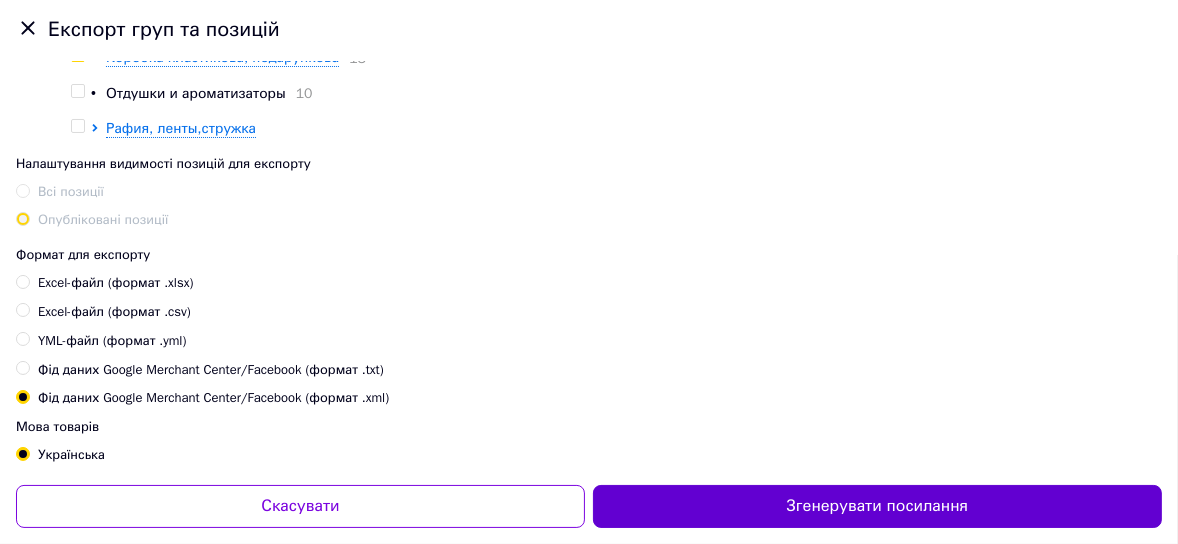 click on "Згенерувати посилання" at bounding box center (877, 506) 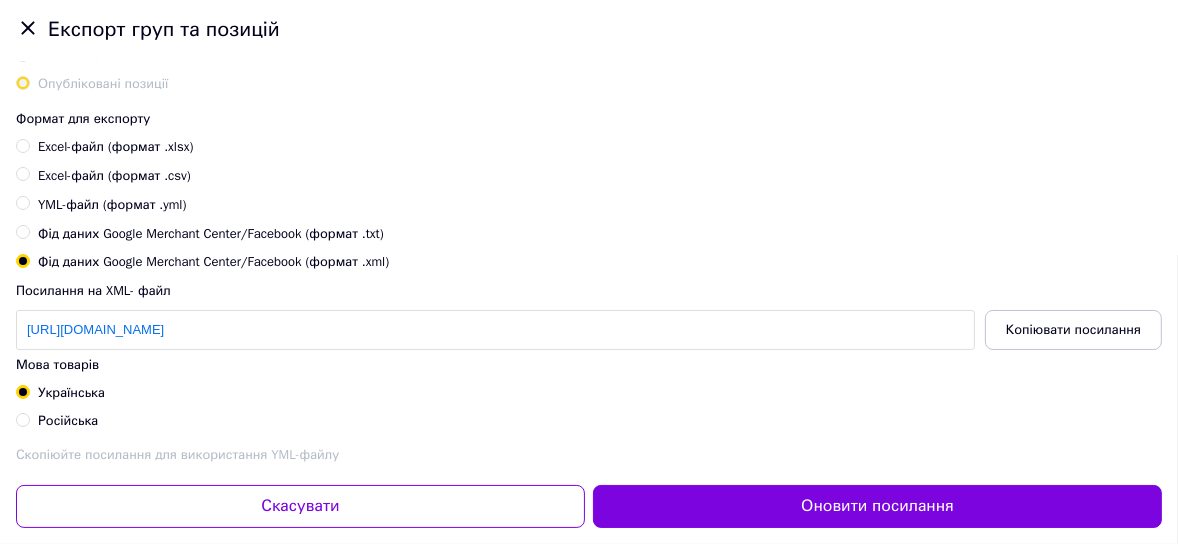scroll, scrollTop: 468, scrollLeft: 0, axis: vertical 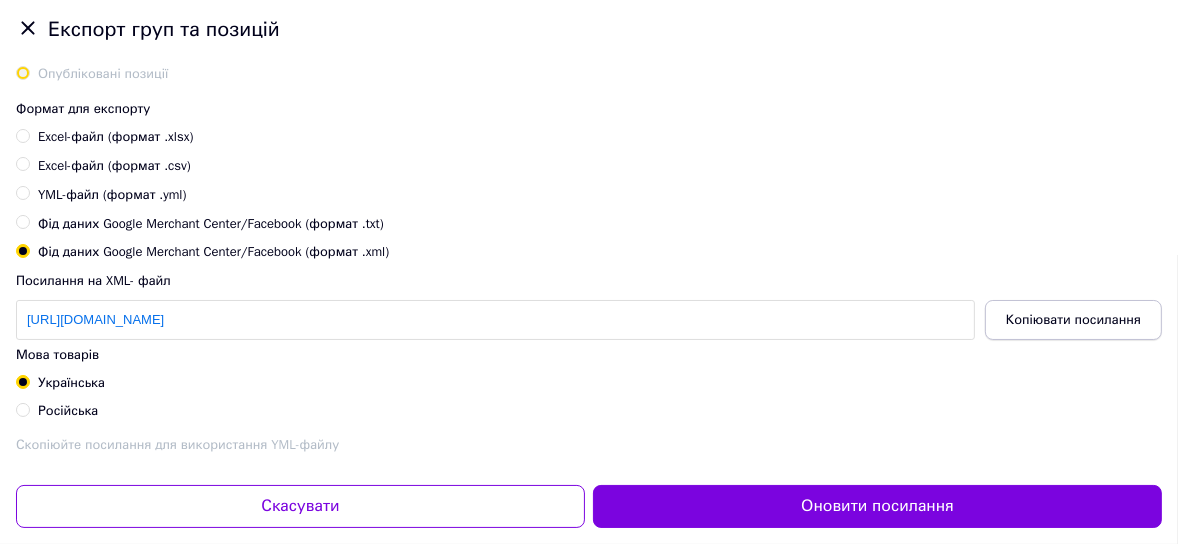click on "Копіювати посилання" at bounding box center [1073, 320] 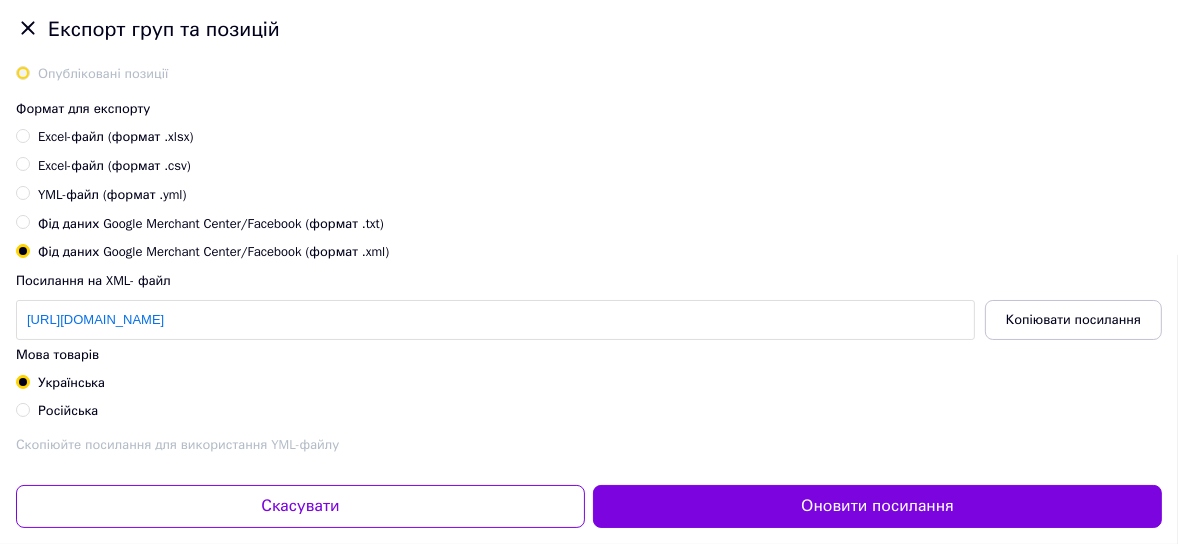 click on "YML-файл (формат .yml)" at bounding box center [22, 192] 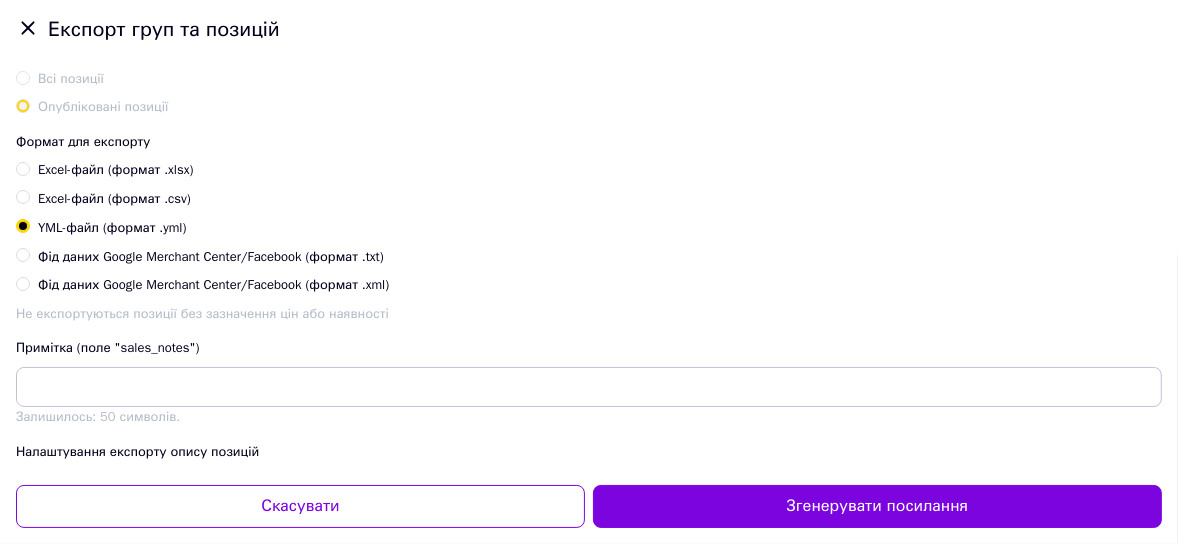 scroll, scrollTop: 407, scrollLeft: 0, axis: vertical 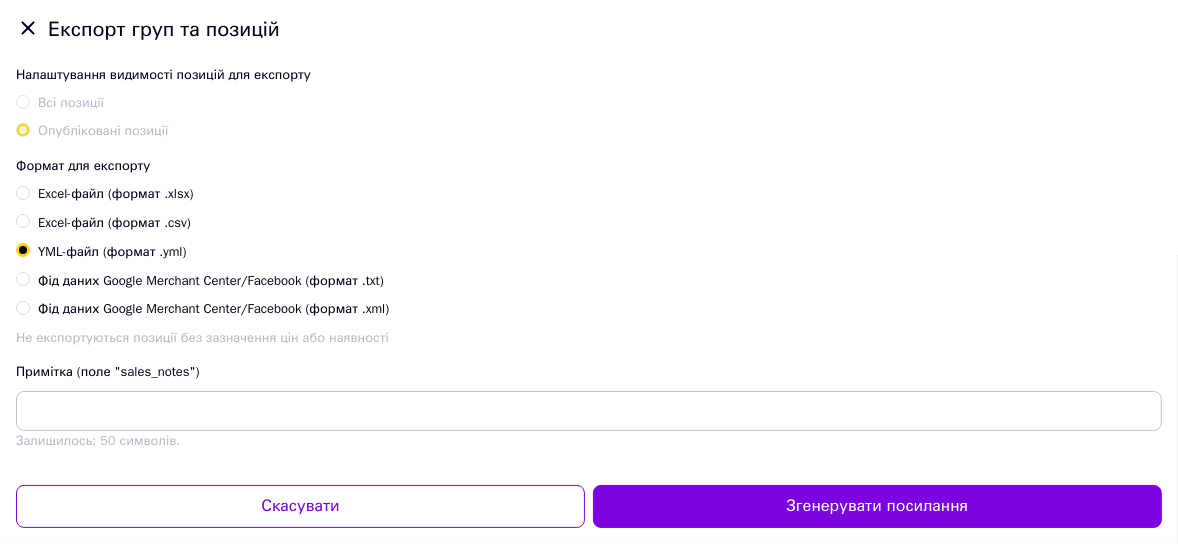 click on "Опубліковані позиції" at bounding box center (103, 130) 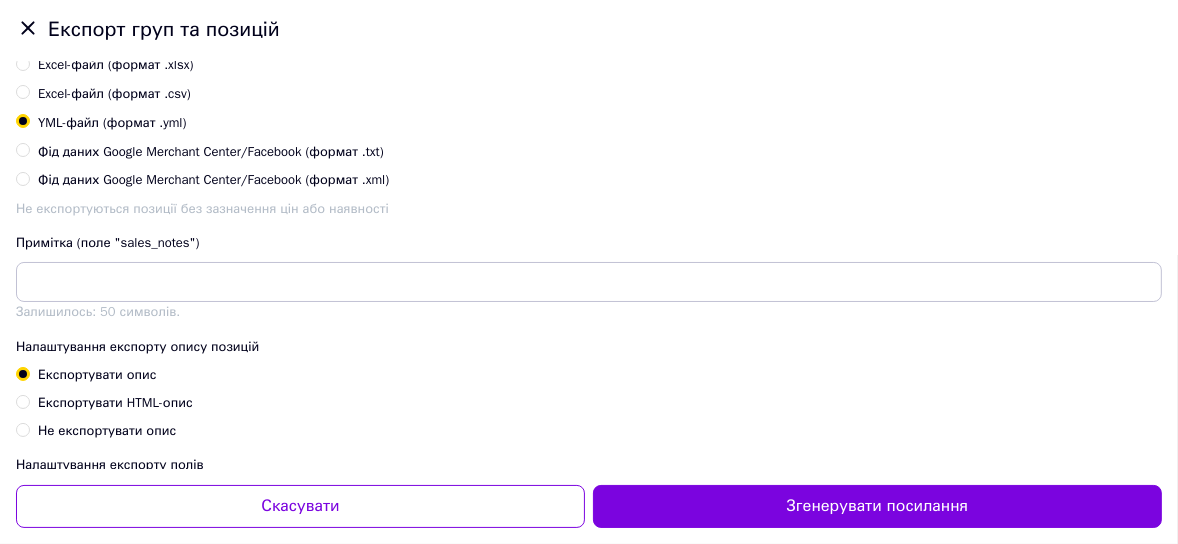 scroll, scrollTop: 575, scrollLeft: 0, axis: vertical 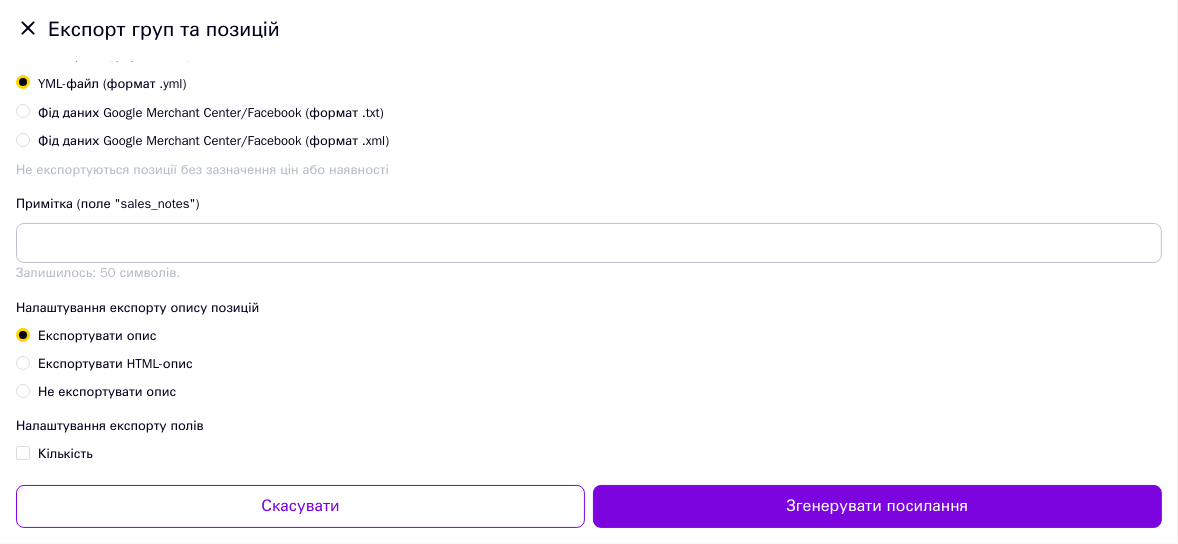 click on "Фід даних Google Merchant Center/Facebook (формат .xml)" at bounding box center (22, 139) 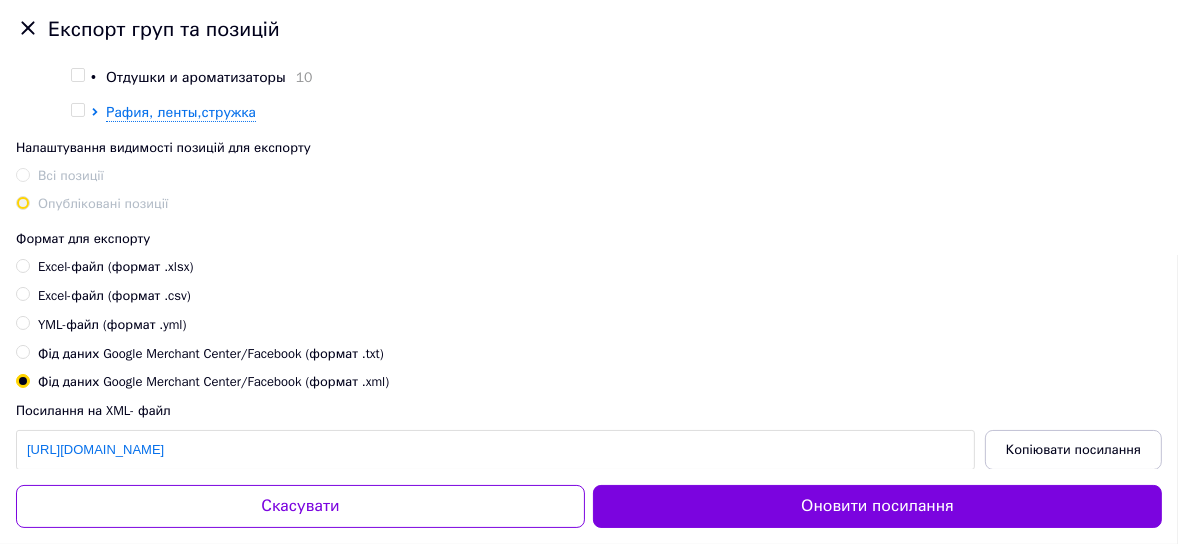 scroll, scrollTop: 316, scrollLeft: 0, axis: vertical 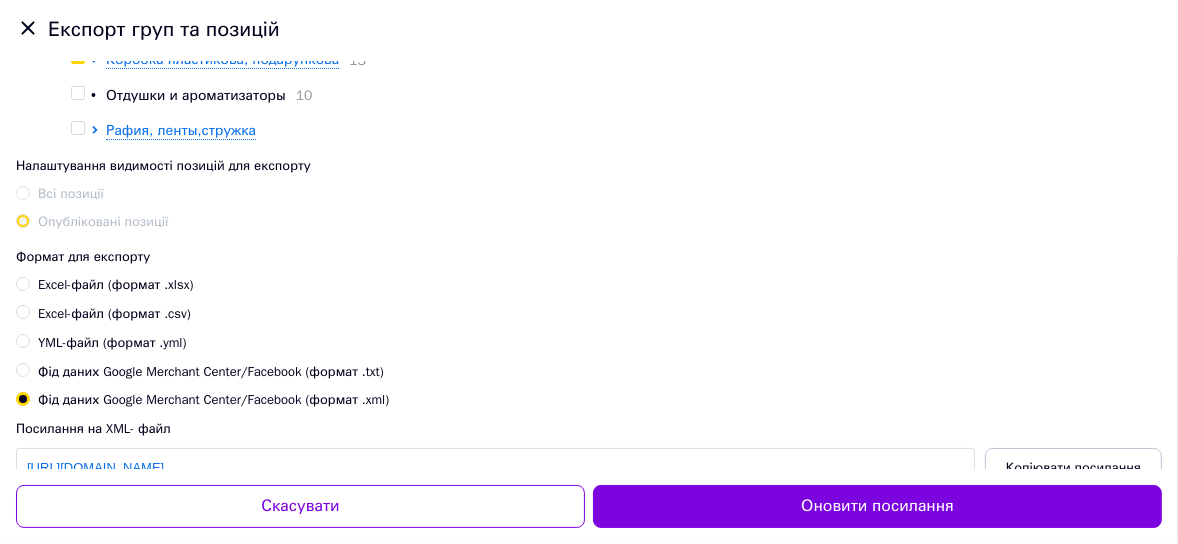 click on "YML-файл (формат .yml)" at bounding box center (22, 340) 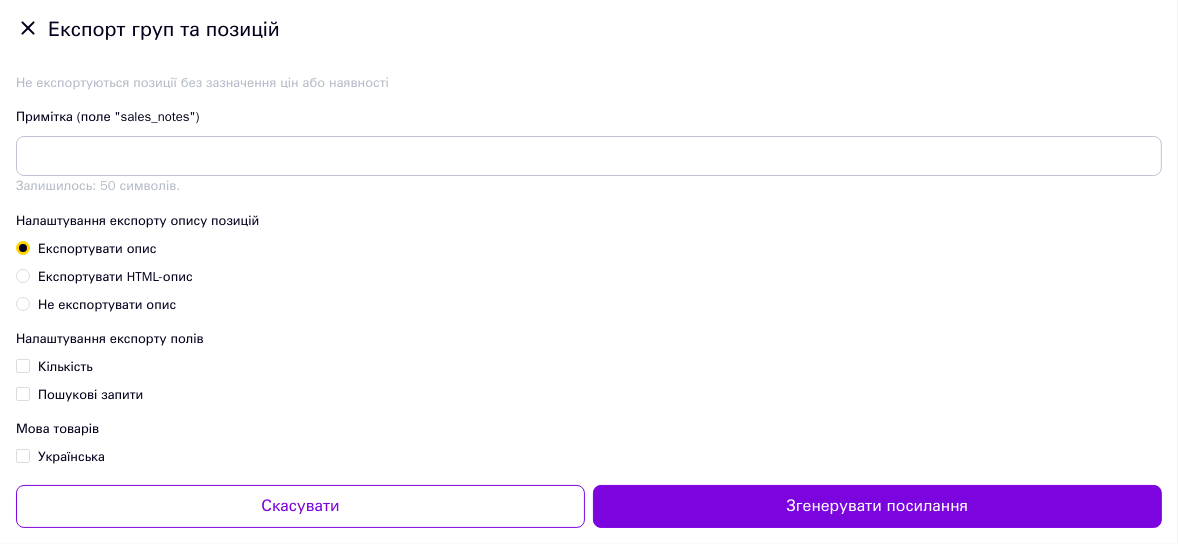 scroll, scrollTop: 722, scrollLeft: 0, axis: vertical 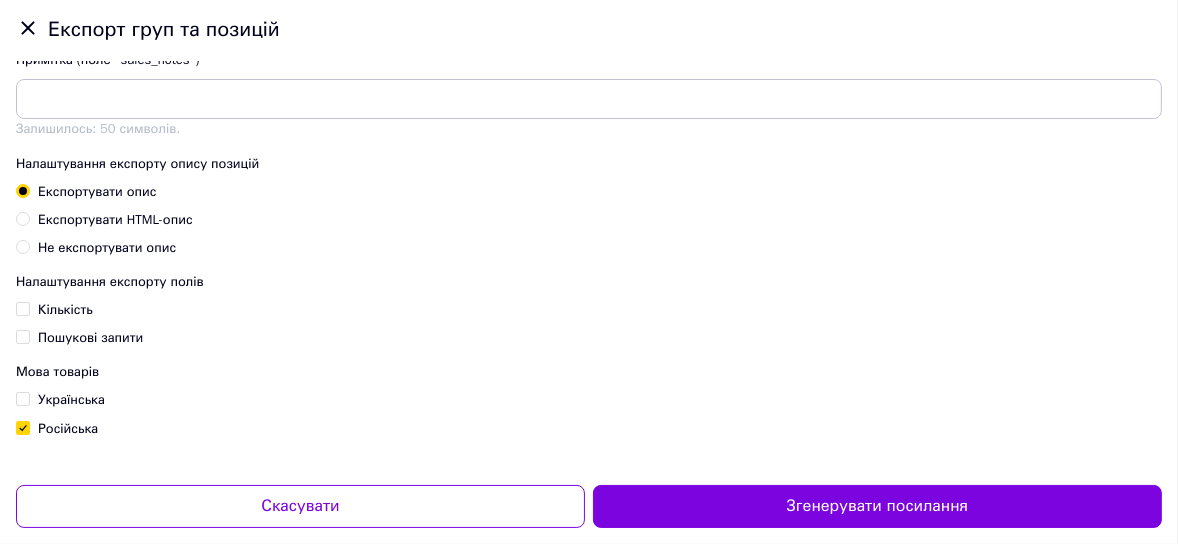 click on "Кількість" at bounding box center (22, 308) 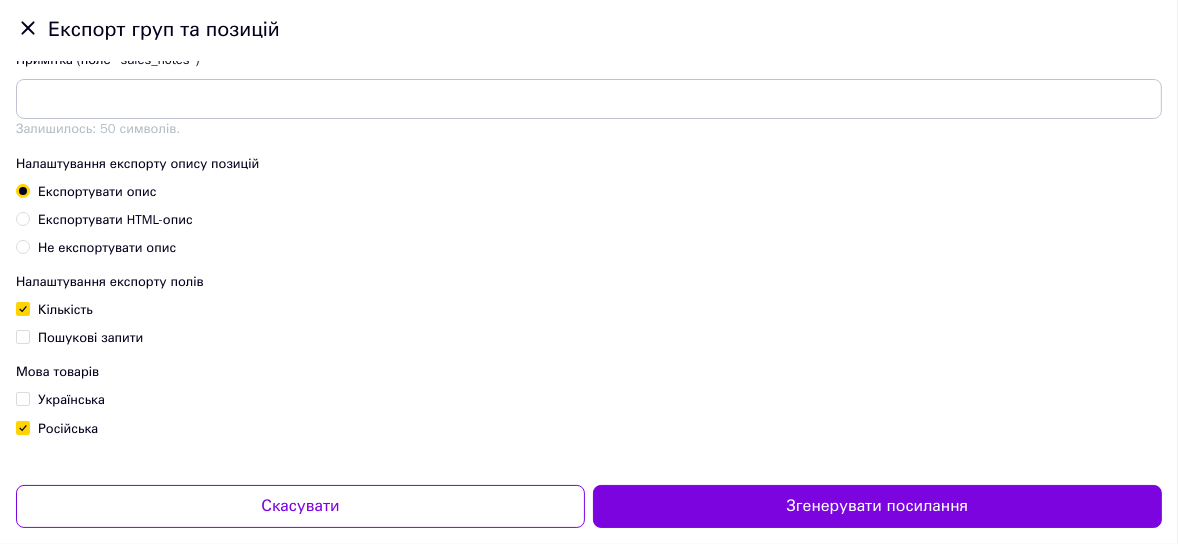 checkbox on "true" 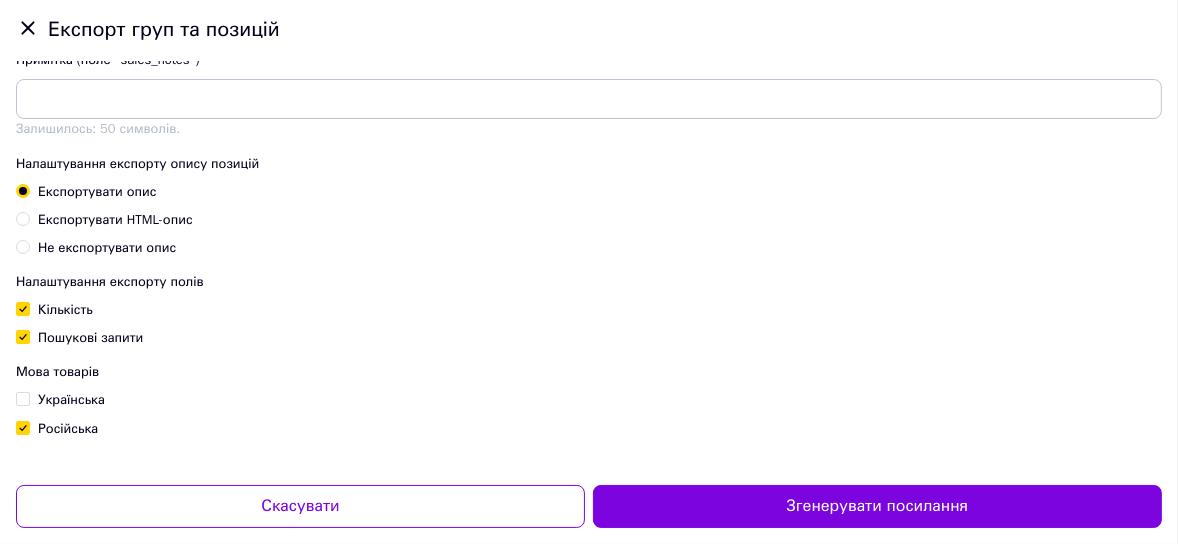 checkbox on "true" 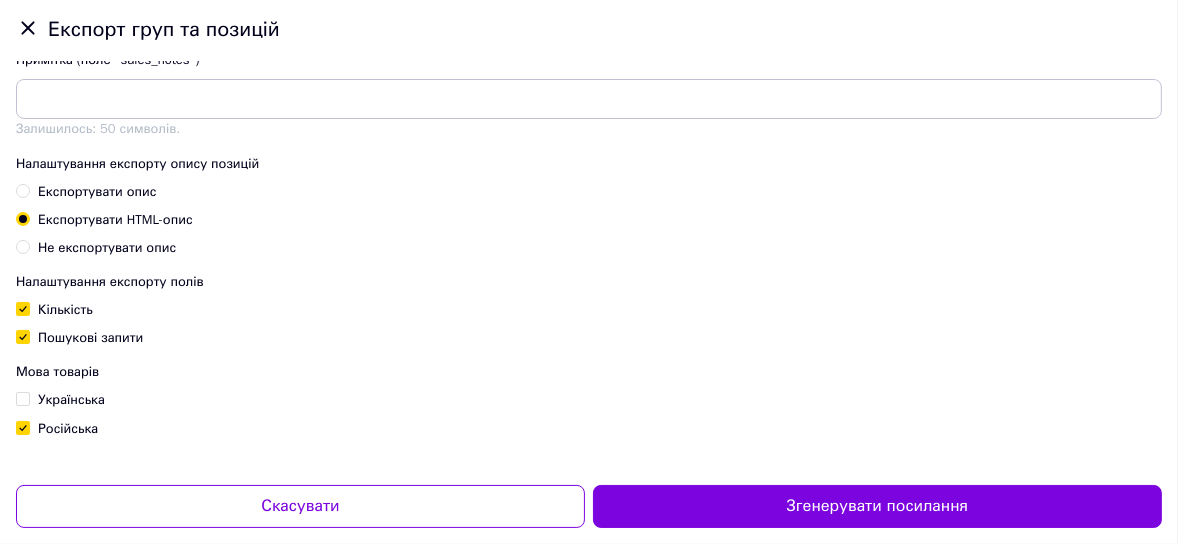 click on "Українська" at bounding box center [60, 400] 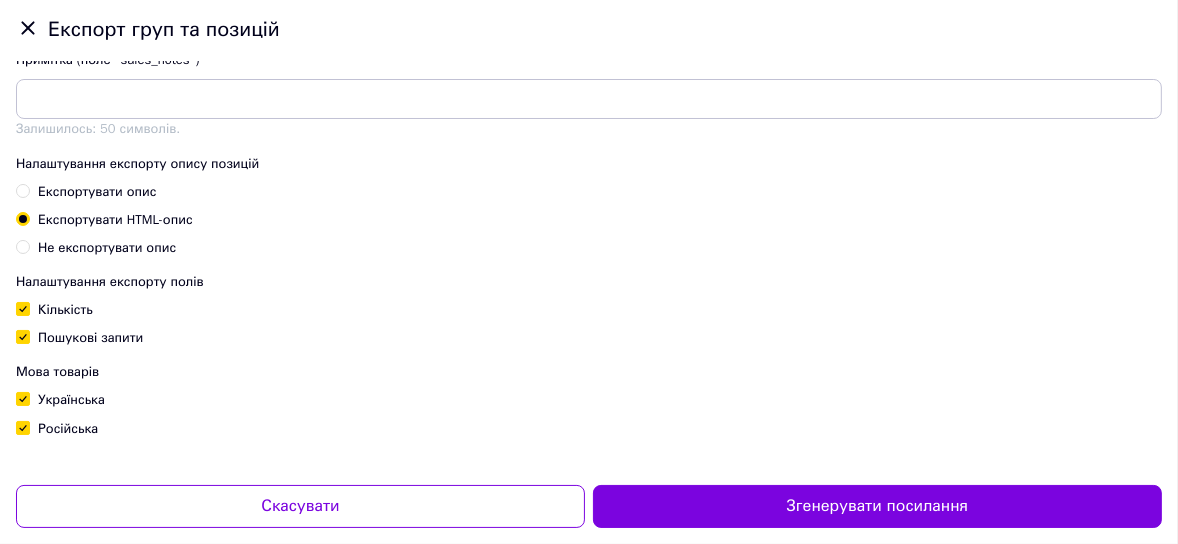 checkbox on "true" 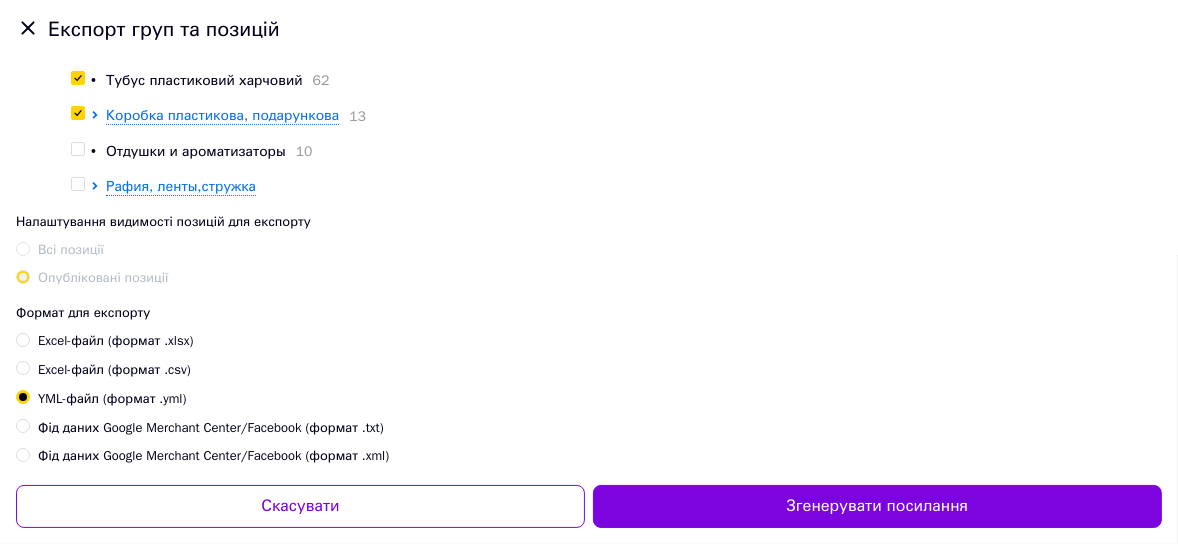 scroll, scrollTop: 272, scrollLeft: 0, axis: vertical 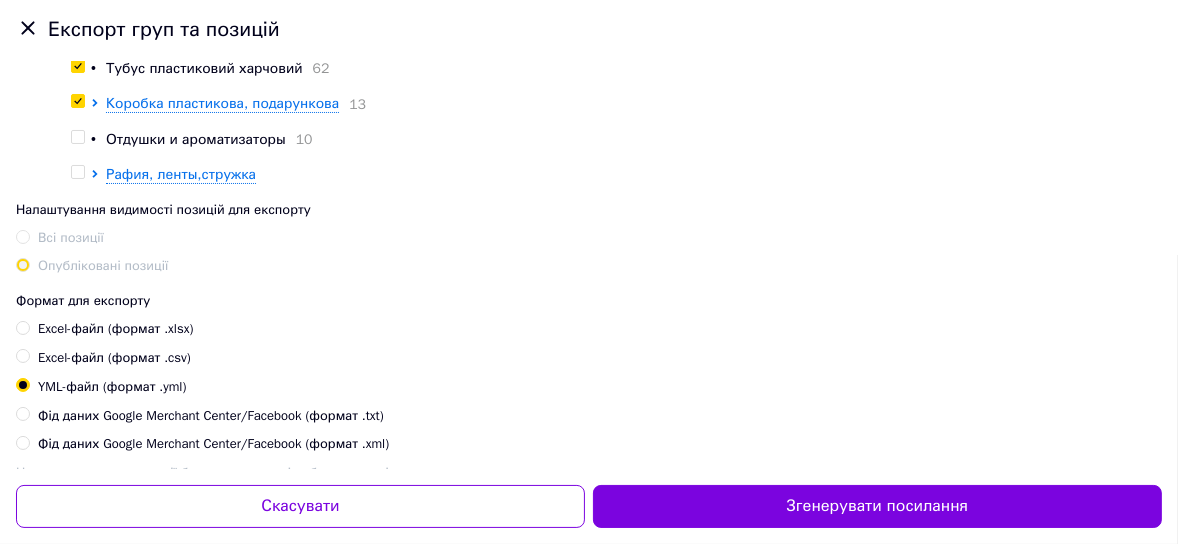 click on "Опубліковані позиції" at bounding box center [92, 266] 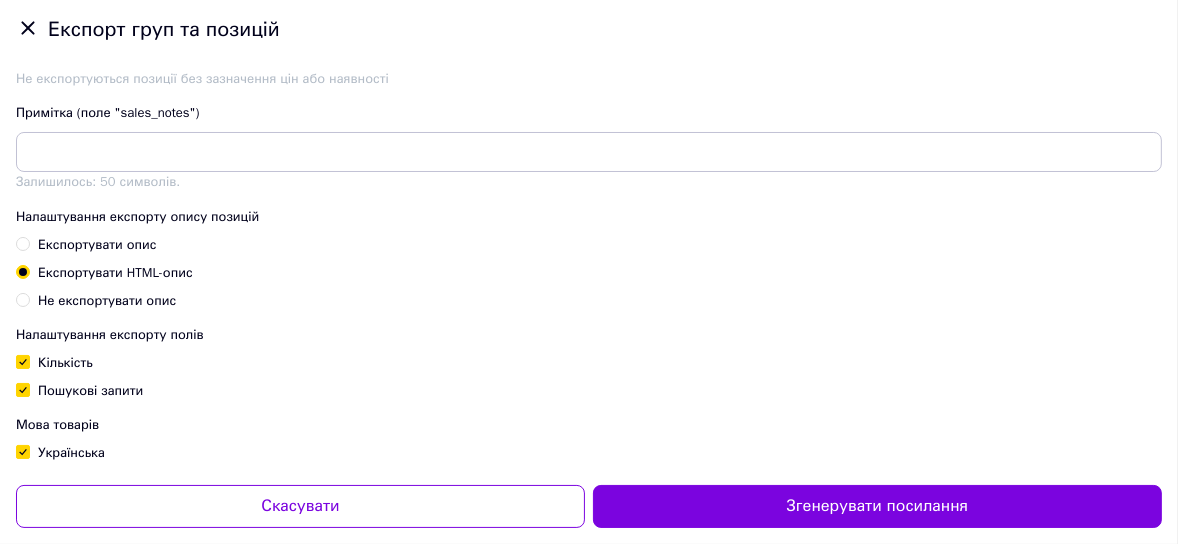 scroll, scrollTop: 697, scrollLeft: 0, axis: vertical 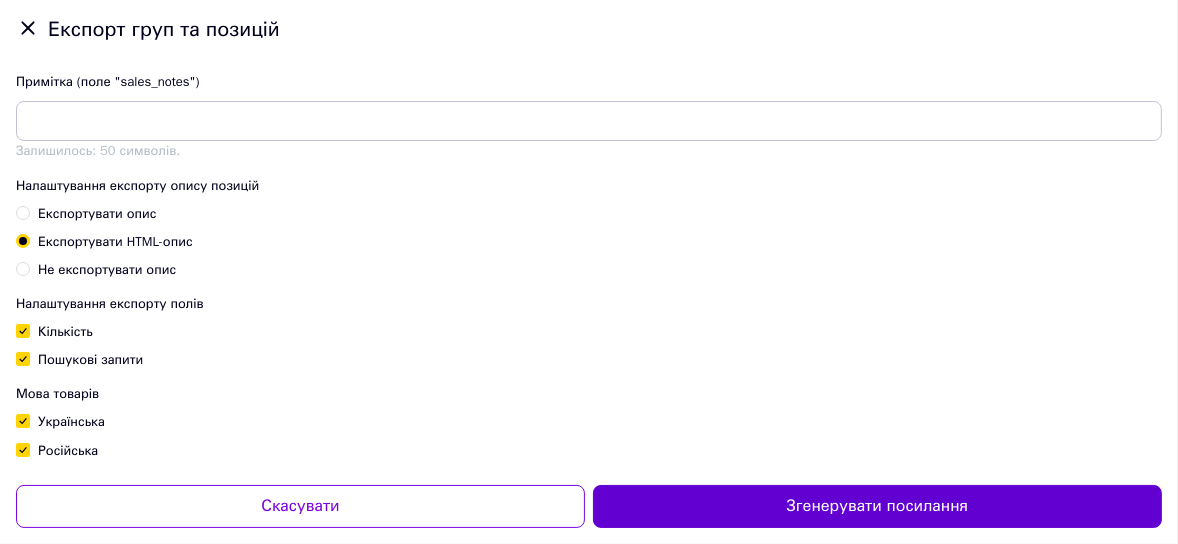 click on "Згенерувати посилання" at bounding box center (877, 506) 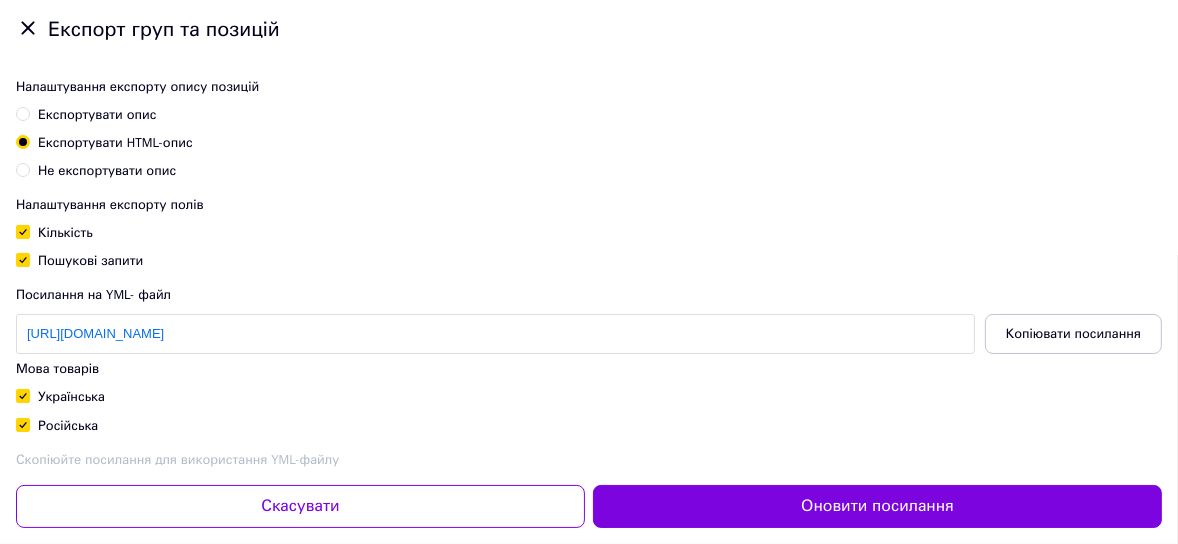 scroll, scrollTop: 811, scrollLeft: 0, axis: vertical 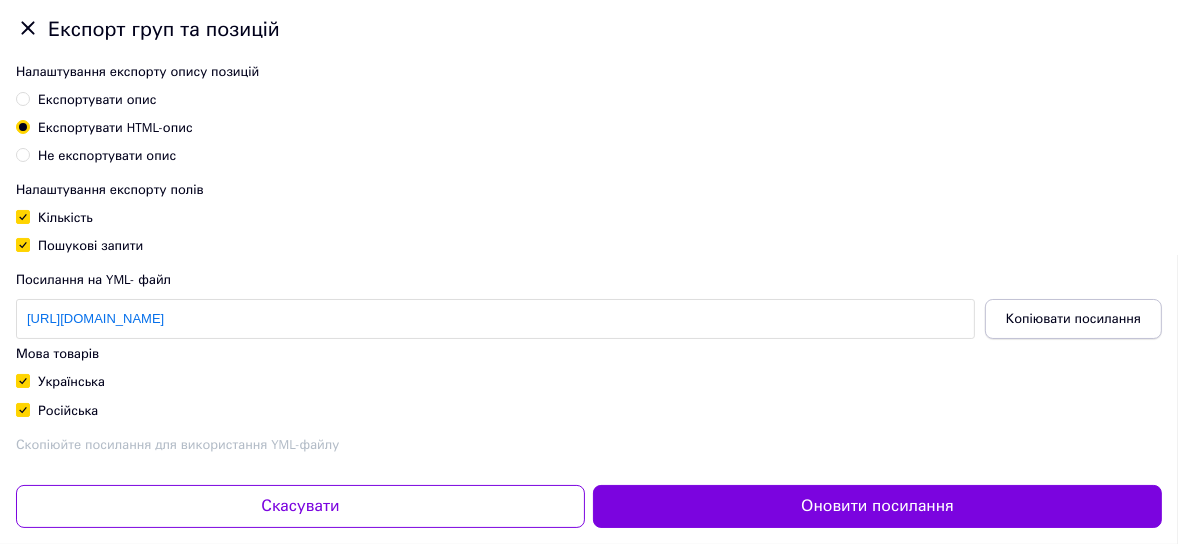 click on "Копіювати посилання" at bounding box center [1073, 319] 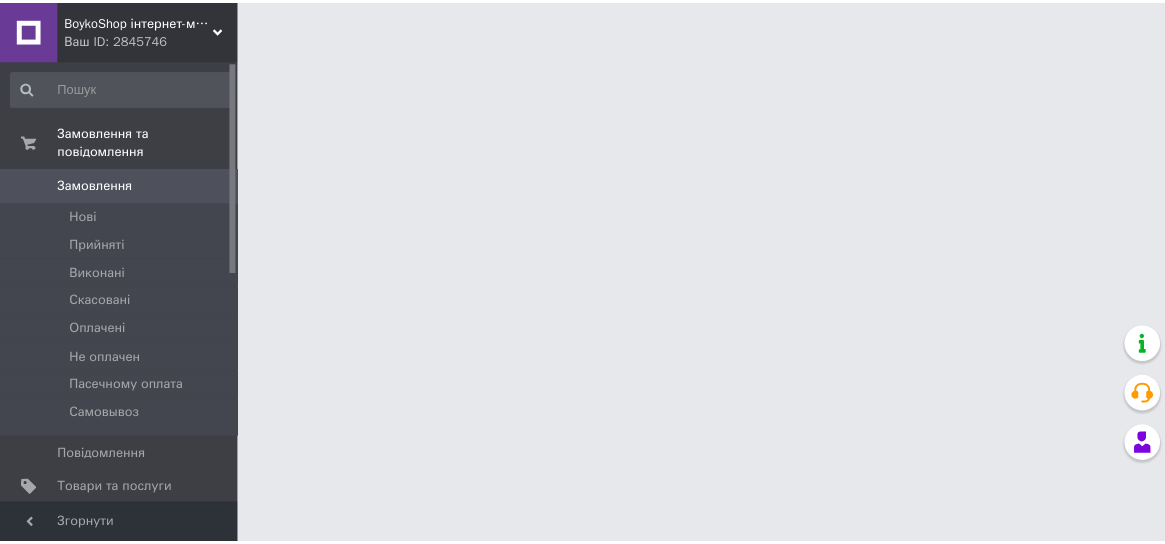 scroll, scrollTop: 0, scrollLeft: 0, axis: both 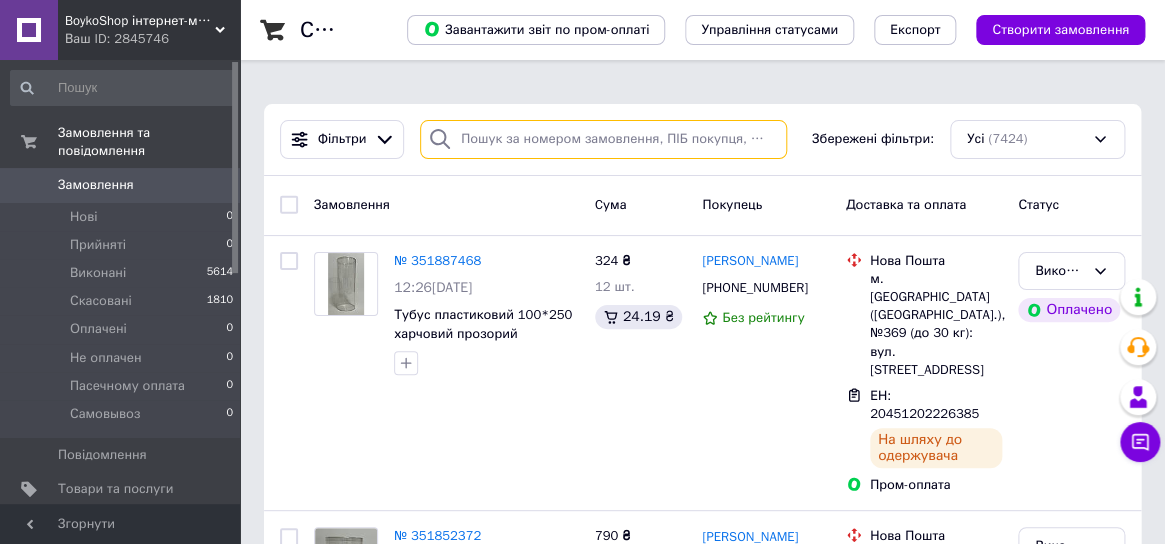 click at bounding box center (603, 139) 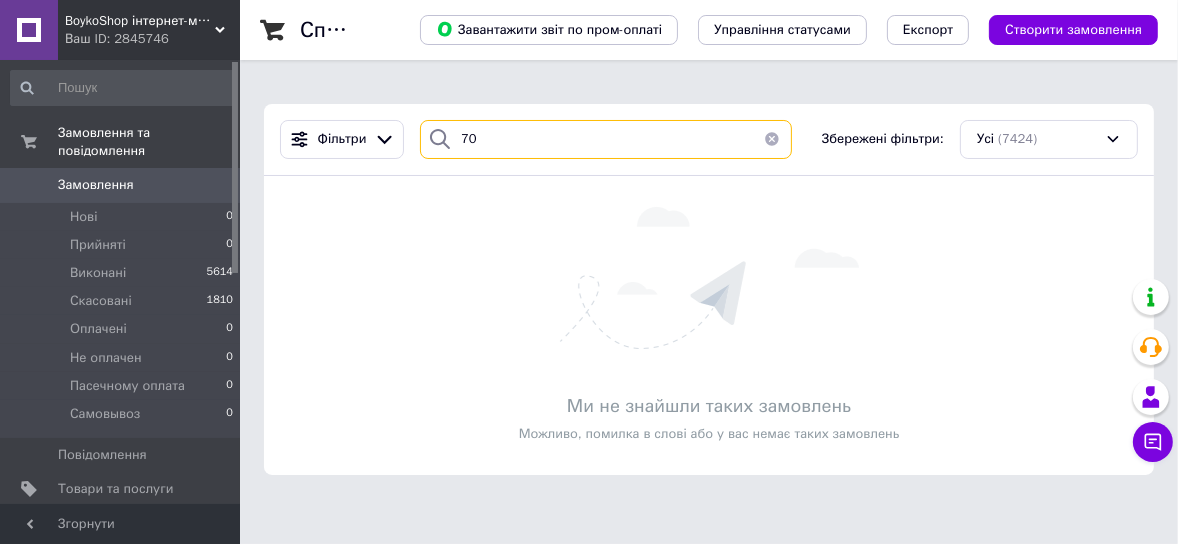 type on "7" 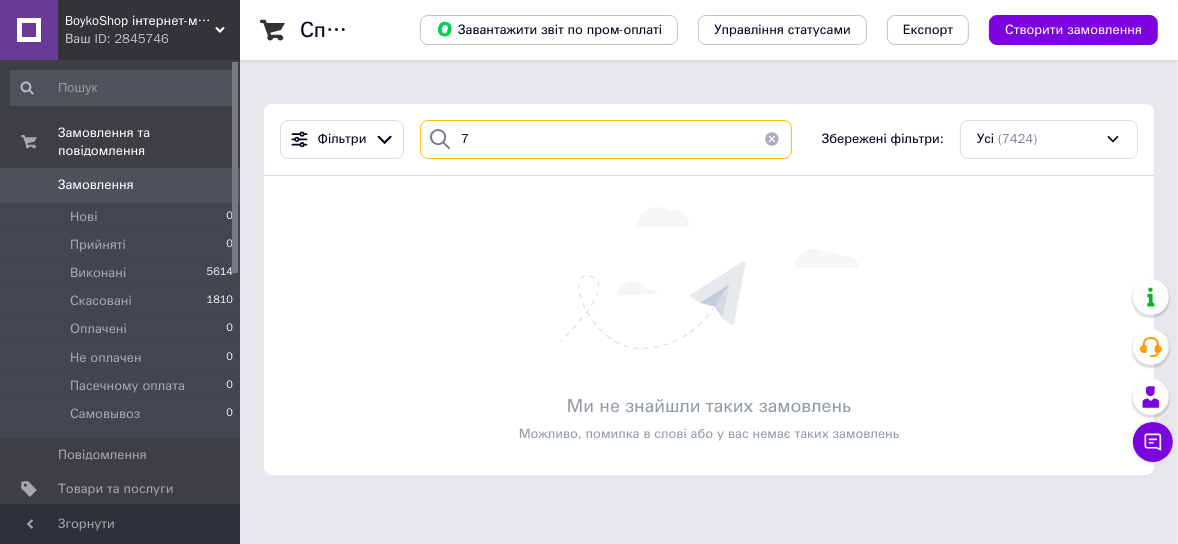 type 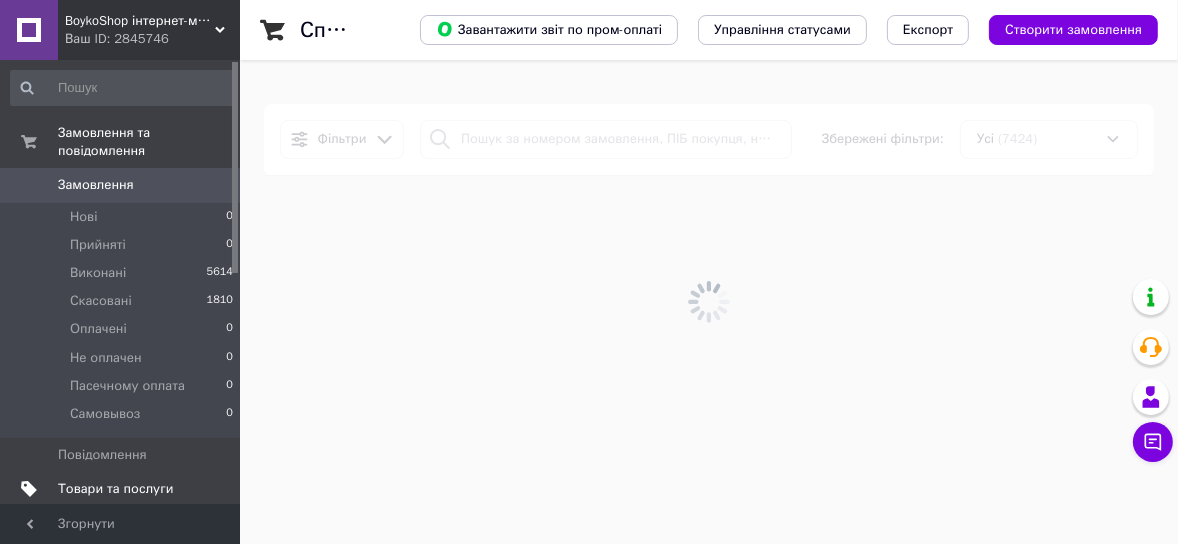 click on "Товари та послуги" at bounding box center [115, 489] 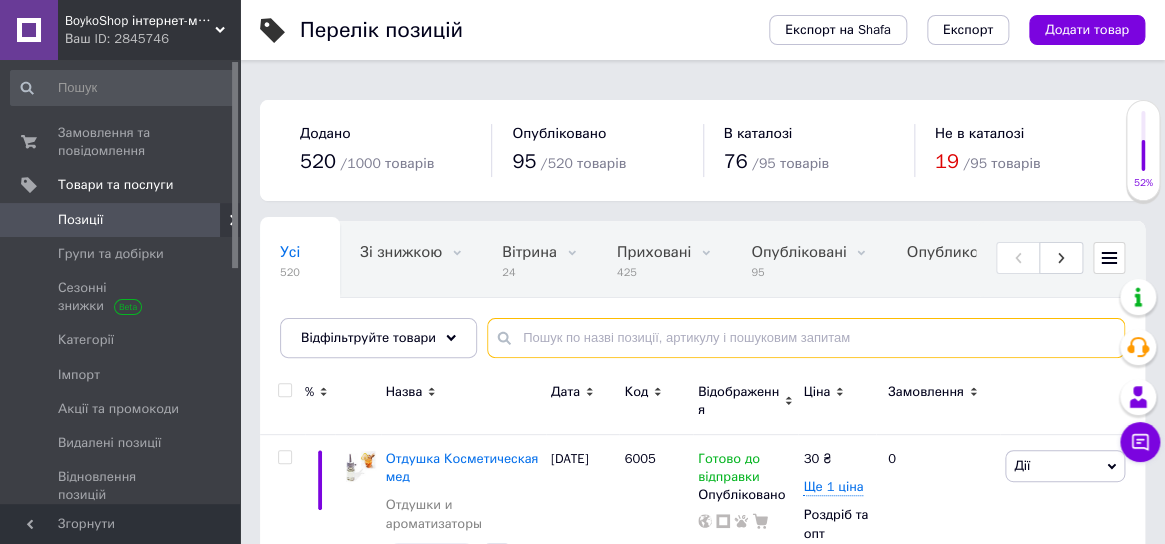 click at bounding box center [806, 338] 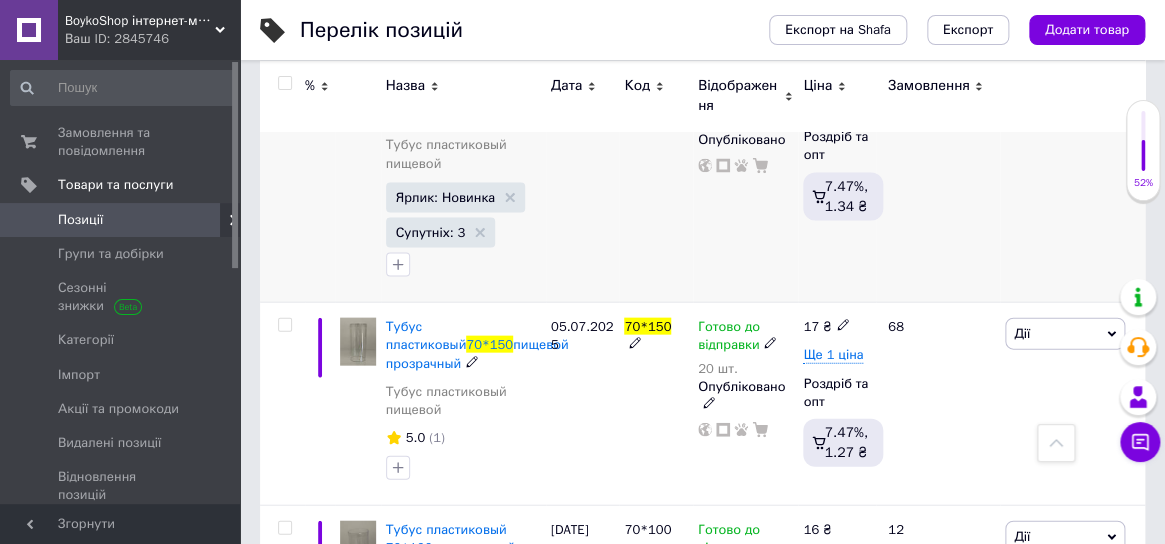 scroll, scrollTop: 1424, scrollLeft: 0, axis: vertical 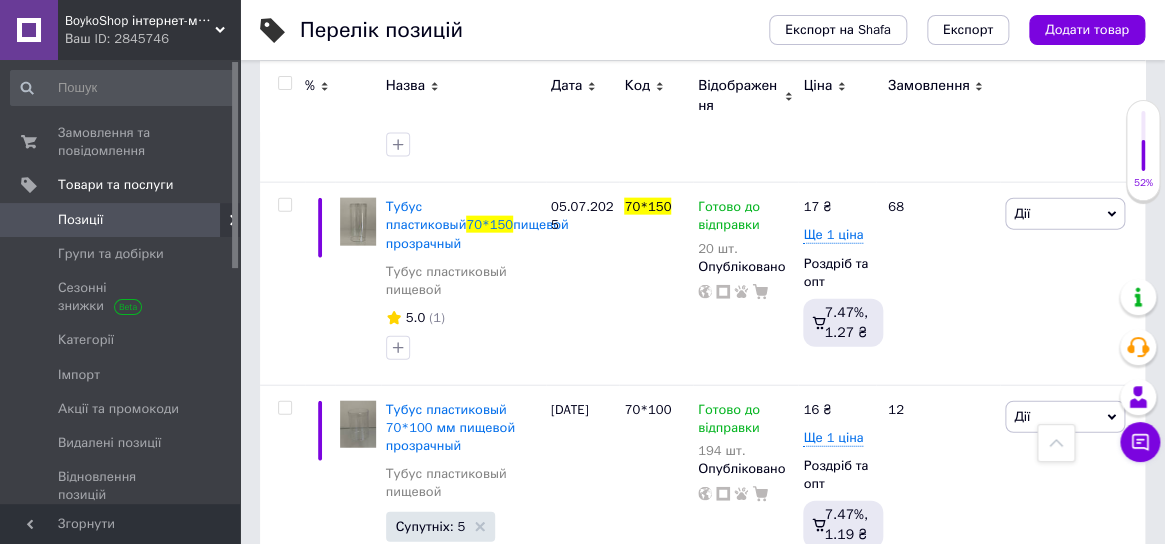 type on "70*150" 